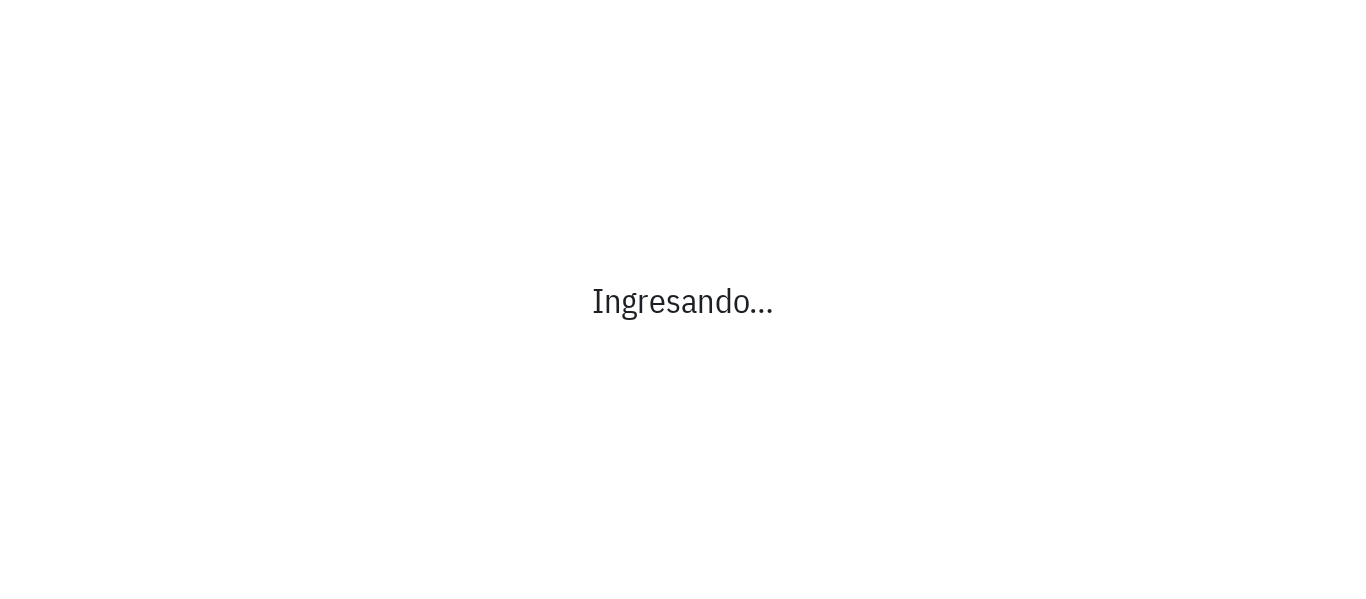 scroll, scrollTop: 0, scrollLeft: 0, axis: both 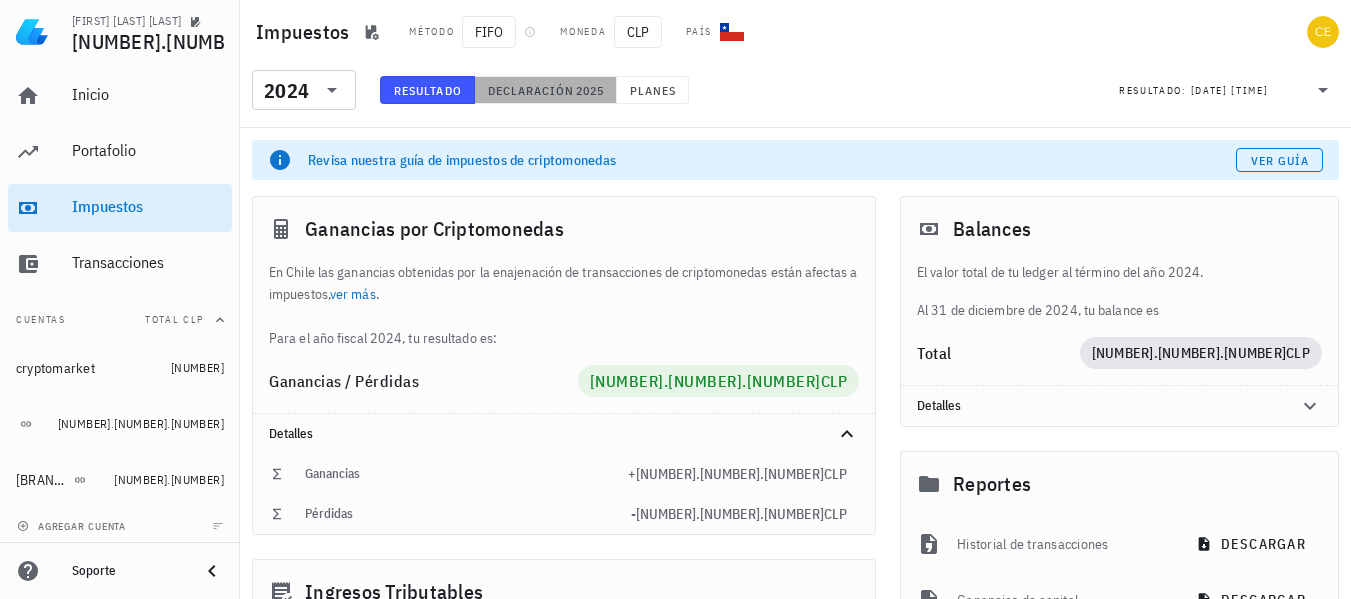 click on "Declaración" at bounding box center [531, 90] 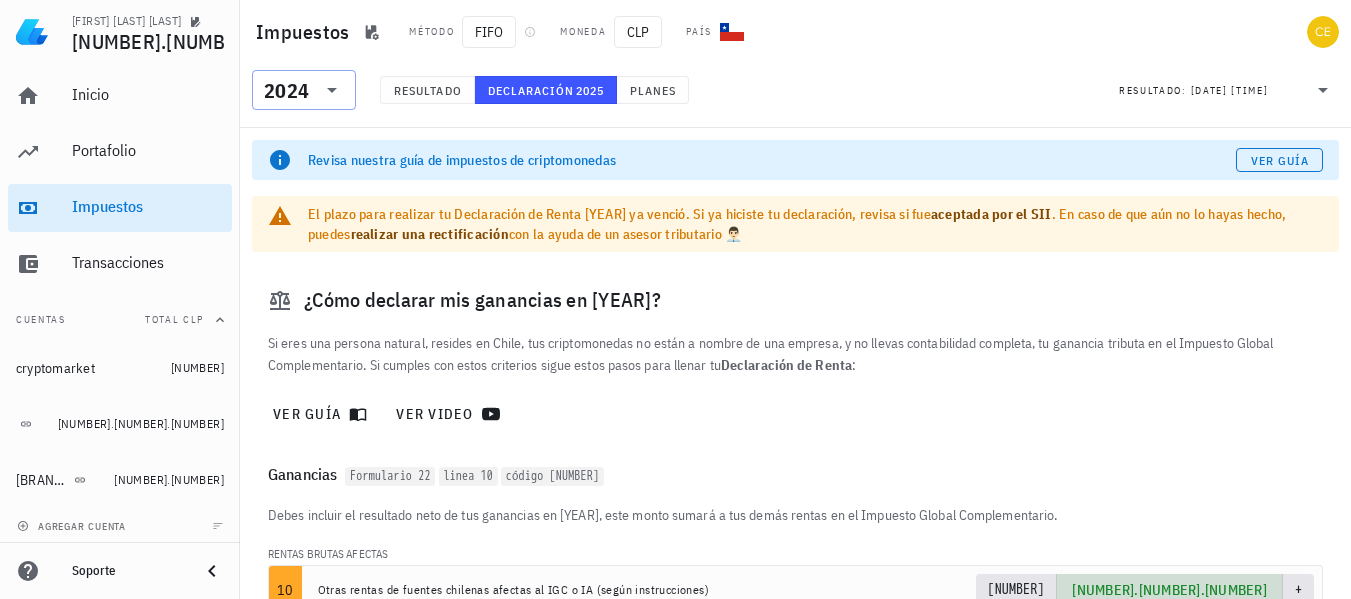 click 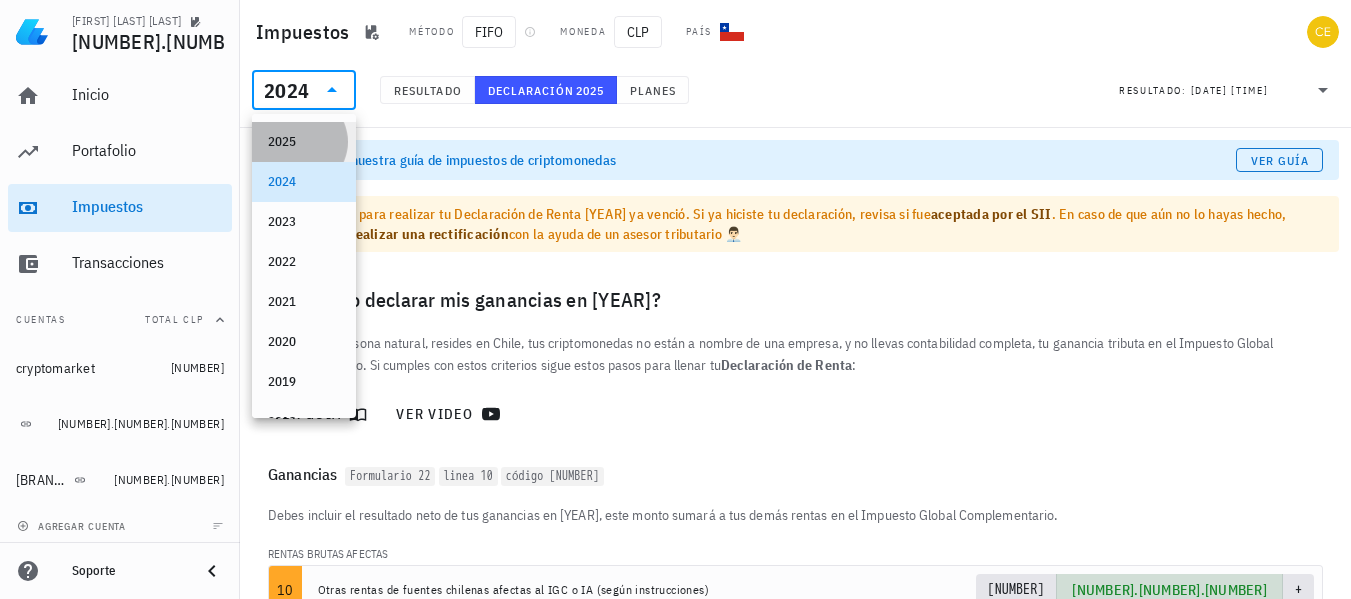 click on "2025" at bounding box center (304, 142) 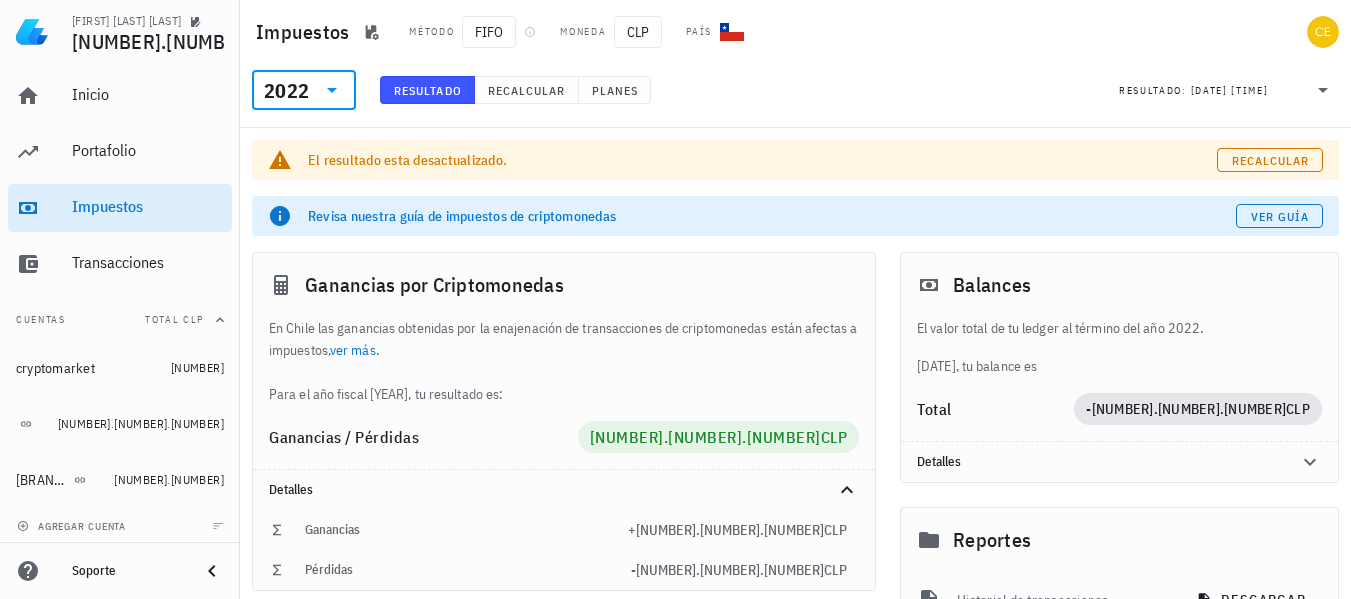 click 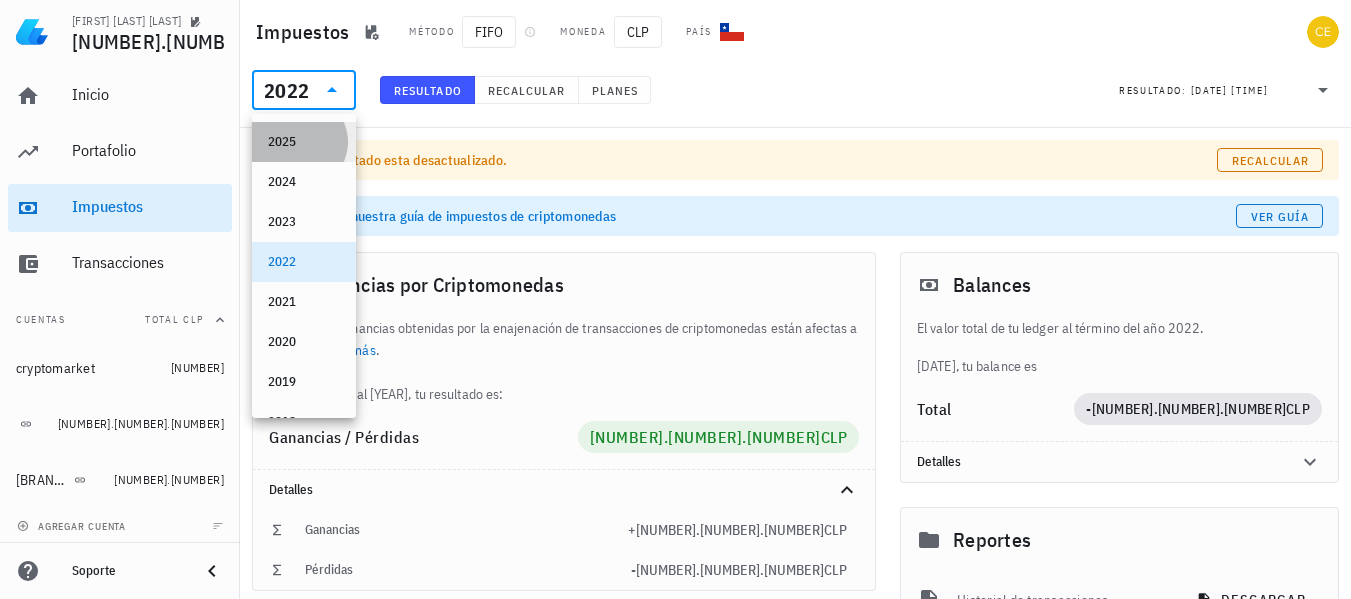 click on "2025" at bounding box center [304, 142] 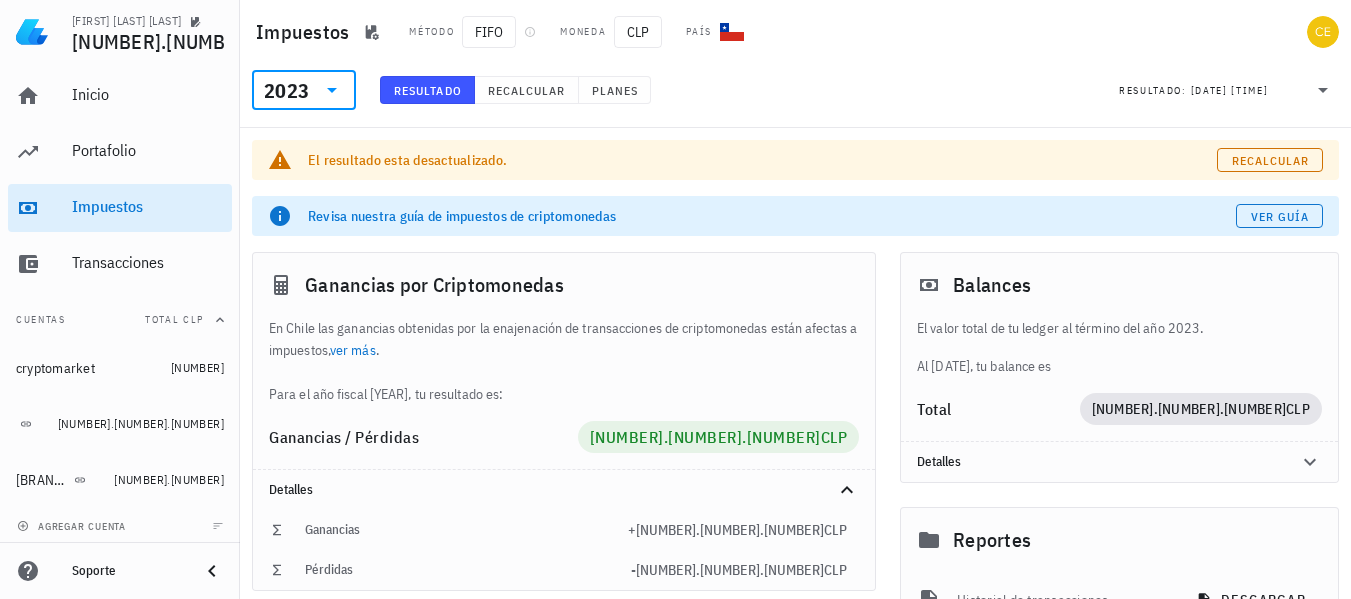 click 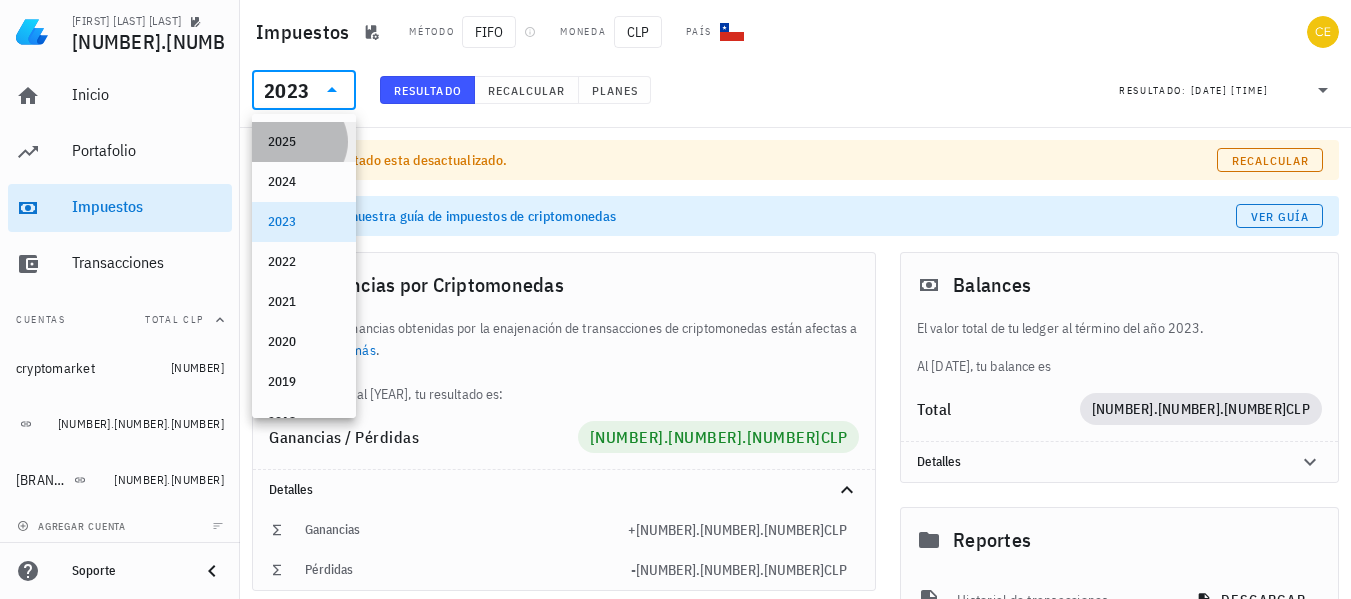 click on "2025" at bounding box center [304, 142] 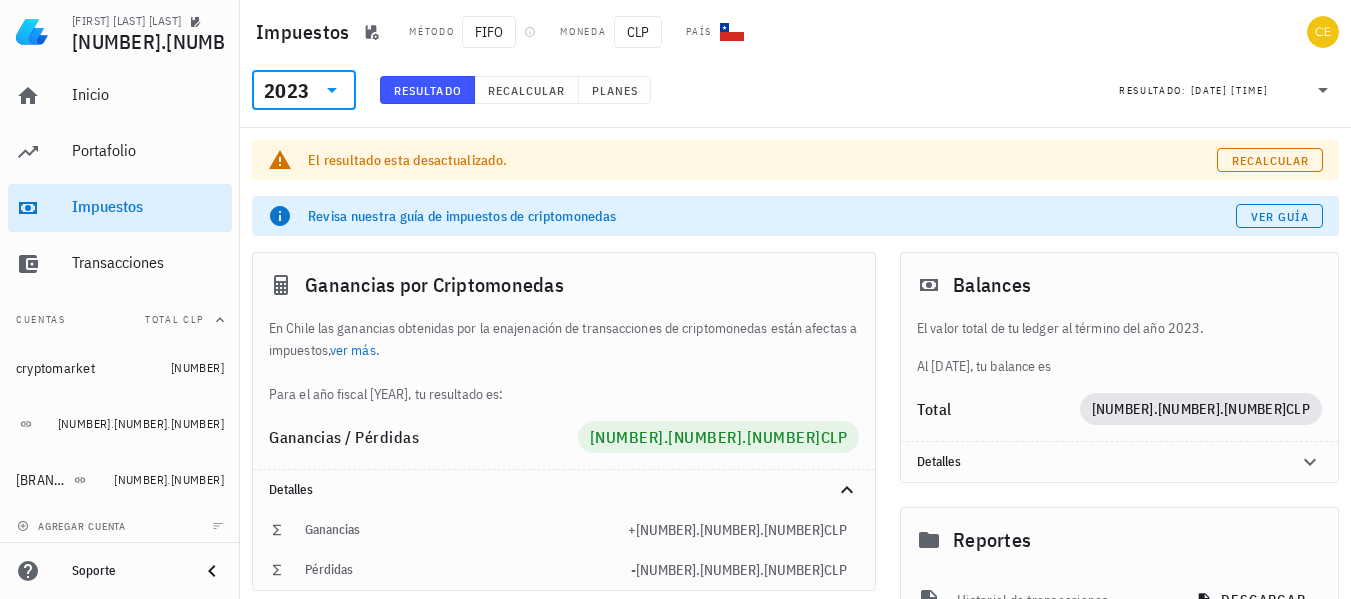 click 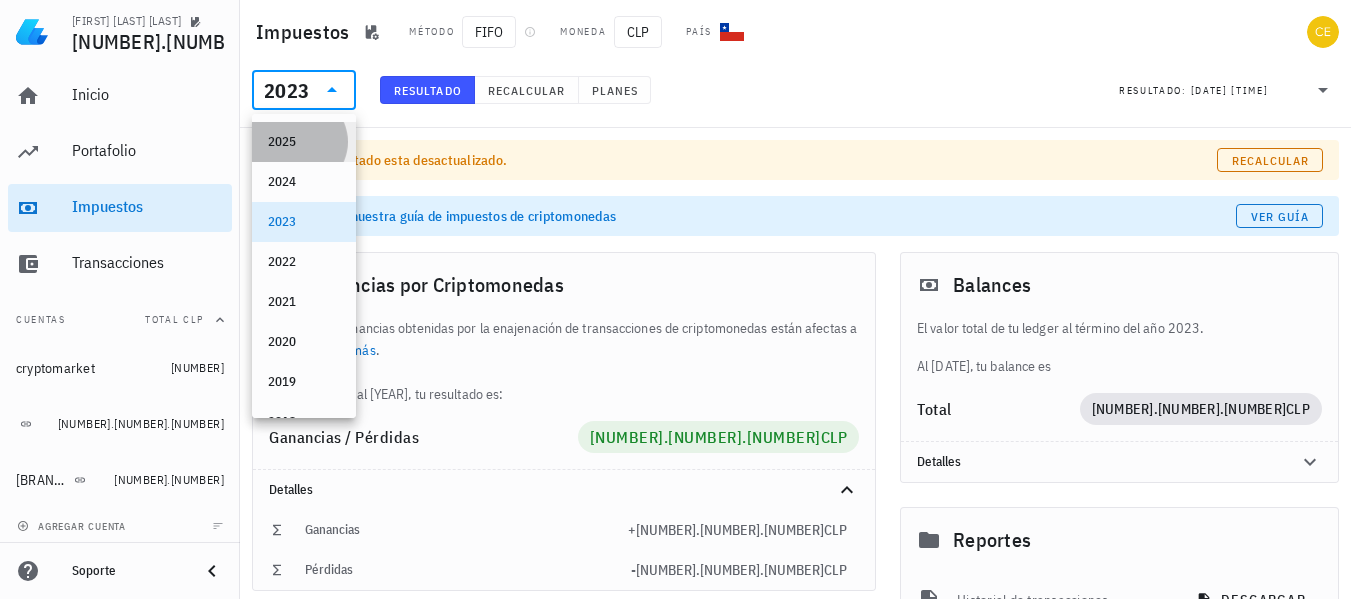click on "2025" at bounding box center (304, 142) 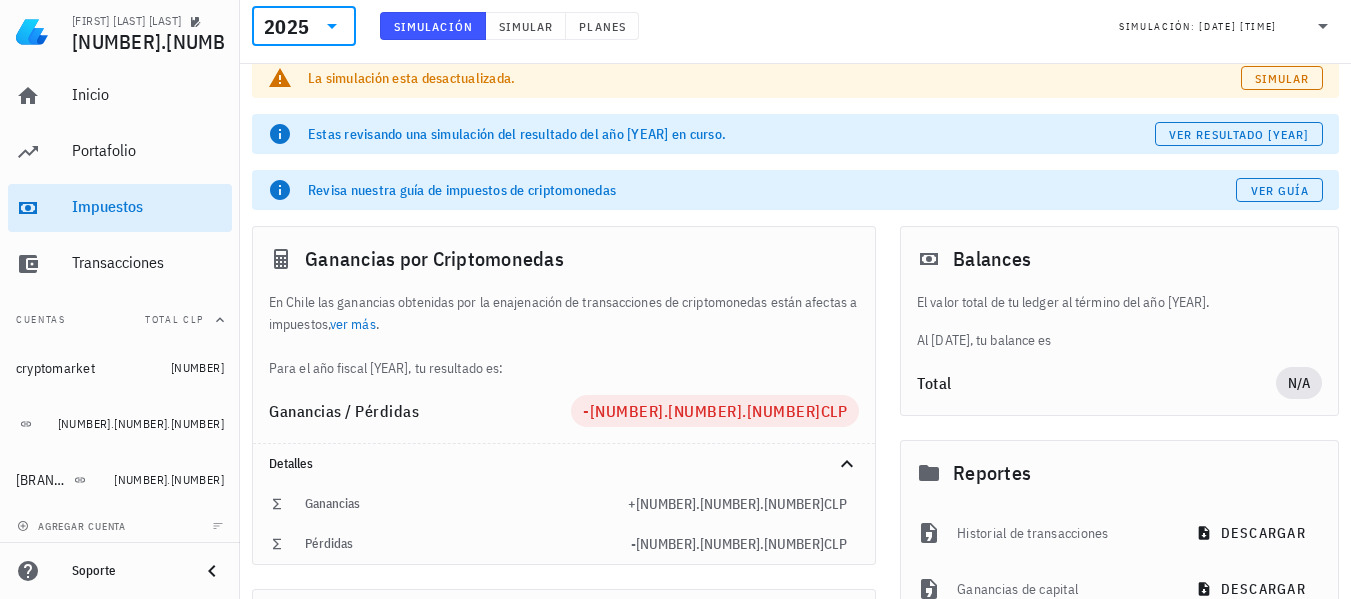 scroll, scrollTop: 78, scrollLeft: 0, axis: vertical 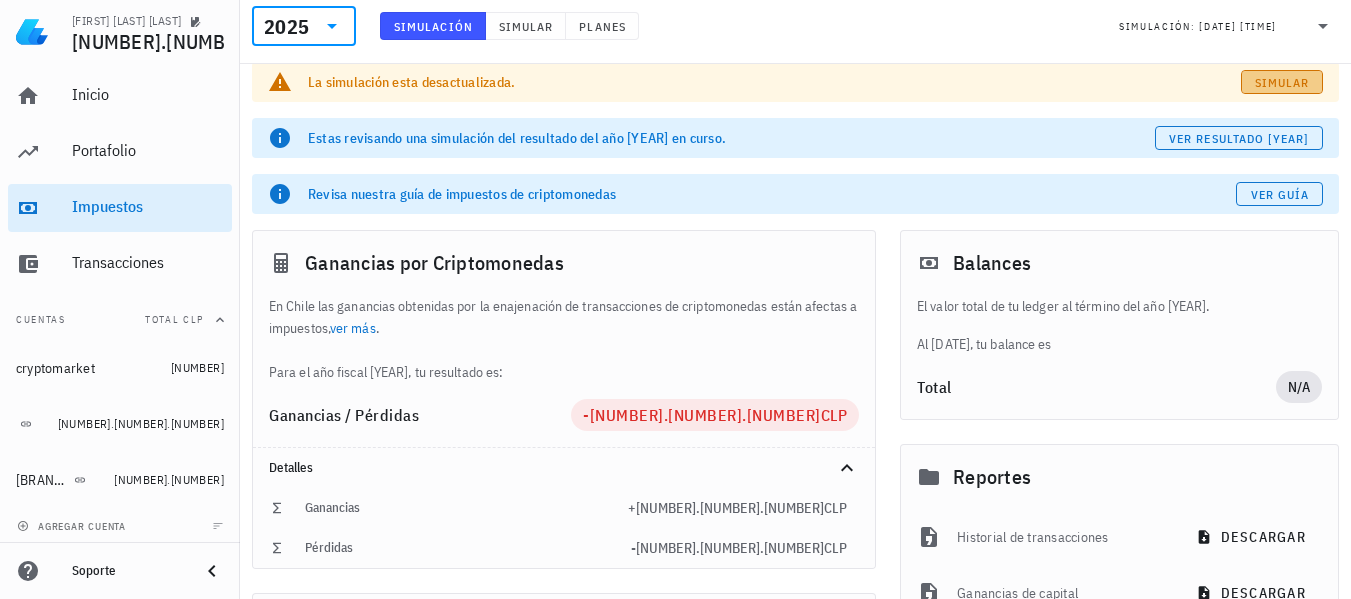 click on "Simular" at bounding box center [1282, 82] 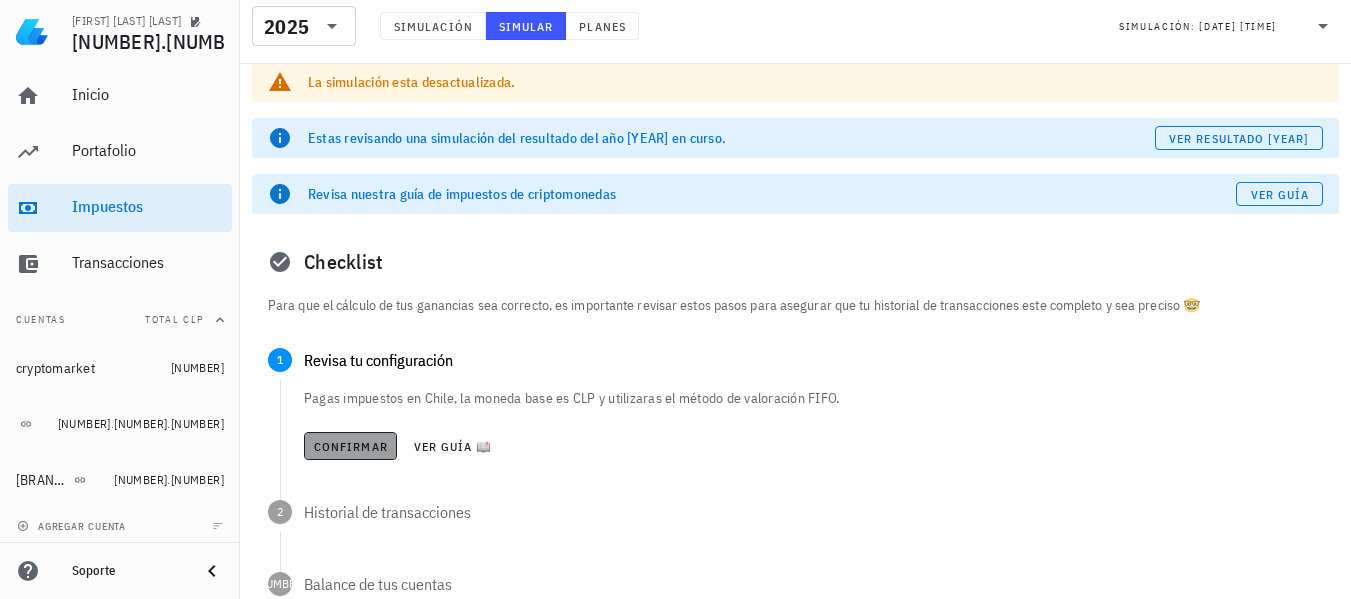 click on "Confirmar" at bounding box center [350, 446] 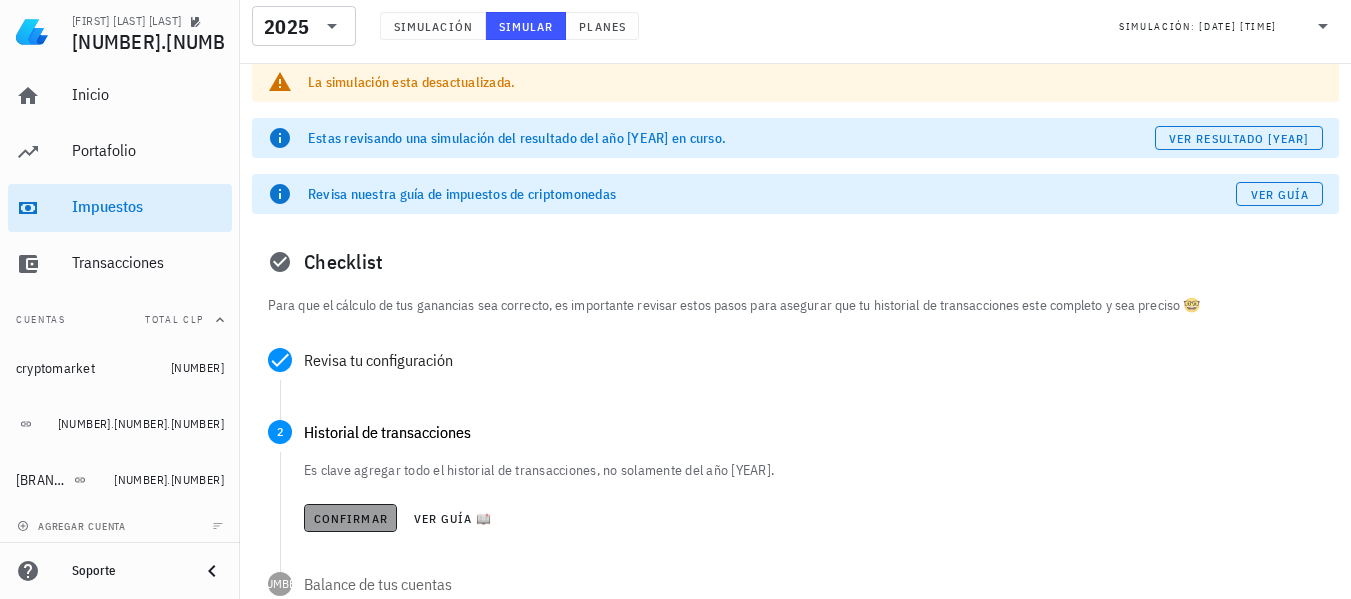 click on "Confirmar" at bounding box center [350, 518] 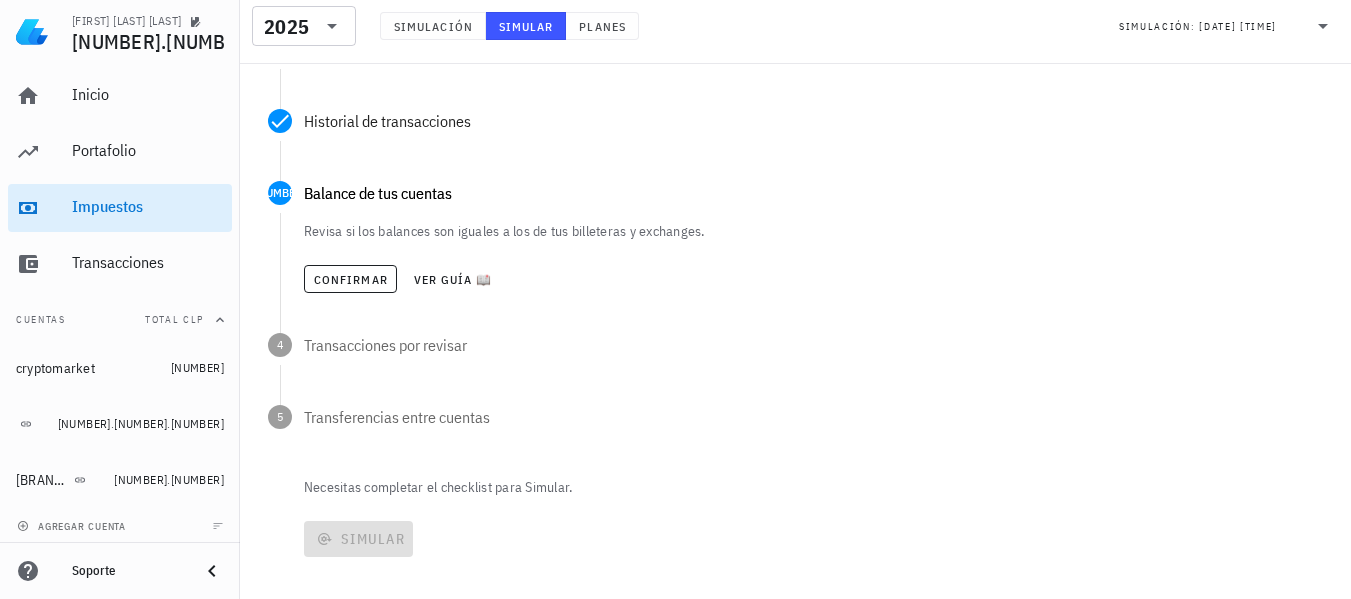 scroll, scrollTop: 415, scrollLeft: 0, axis: vertical 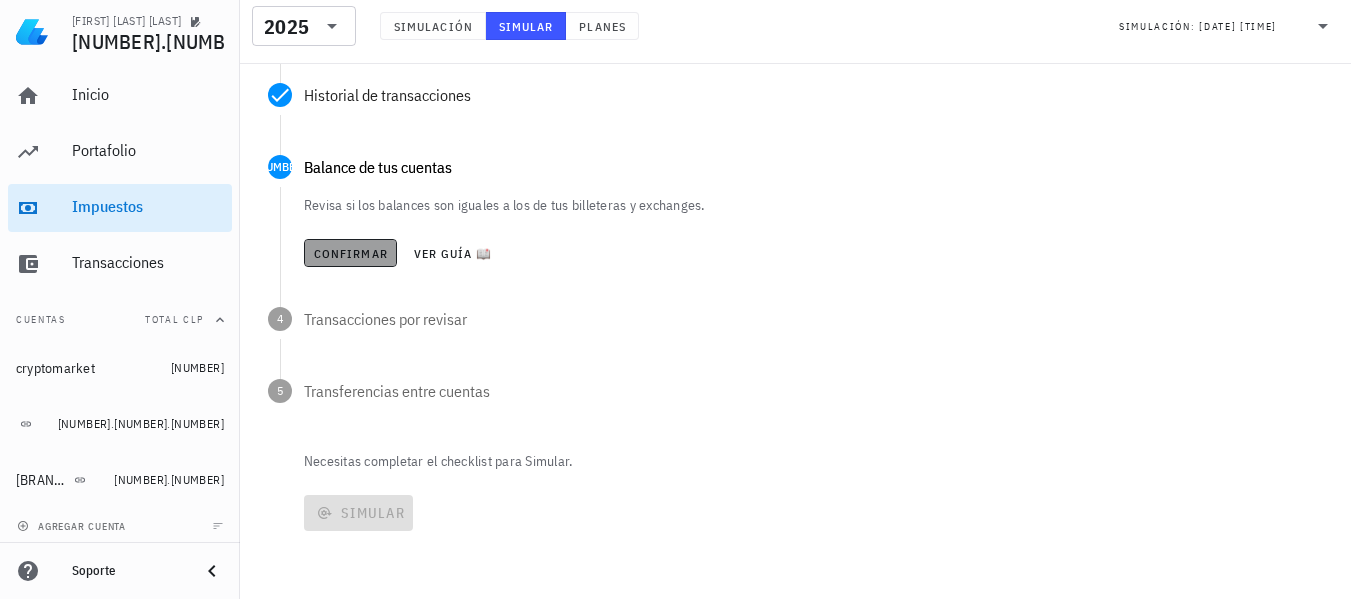 click on "Confirmar" at bounding box center (350, 253) 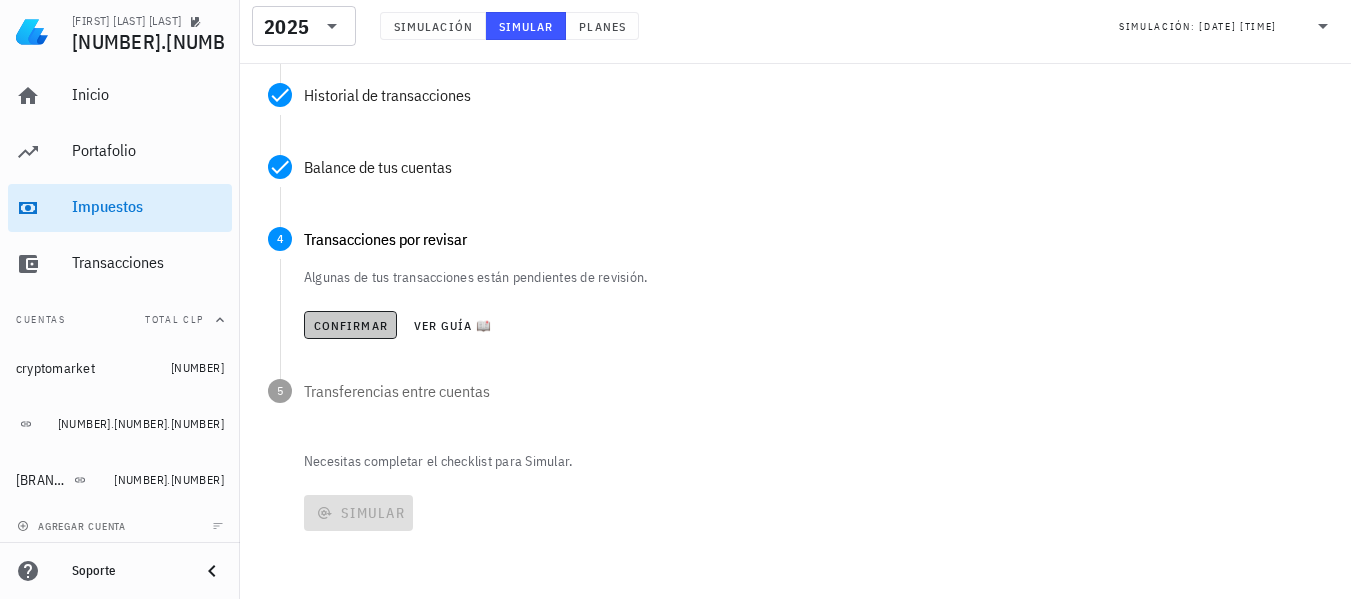 click on "Confirmar" at bounding box center [350, 325] 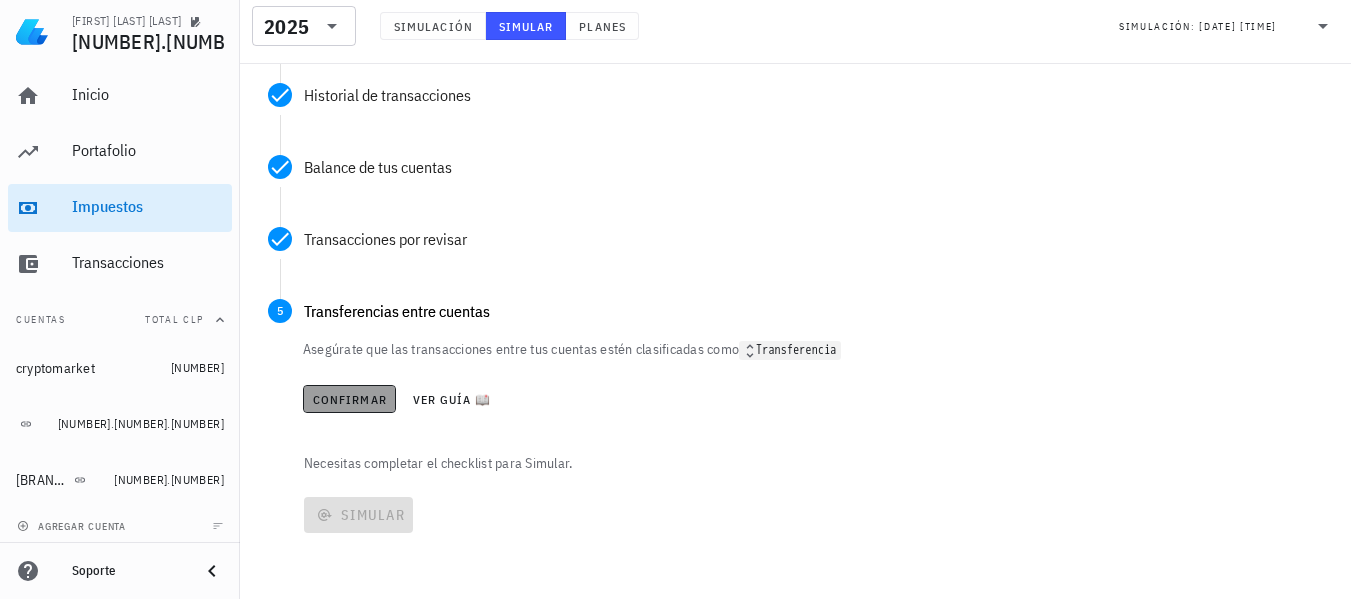 click on "Confirmar" at bounding box center (349, 399) 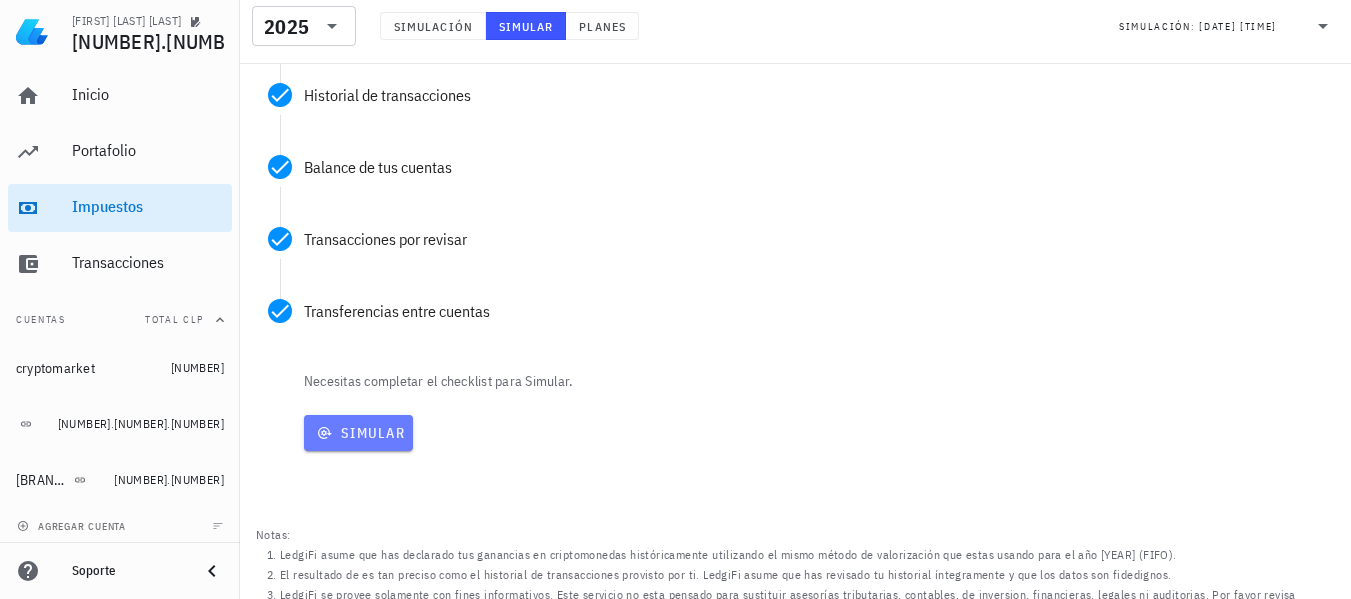 click on "Simular" at bounding box center (358, 433) 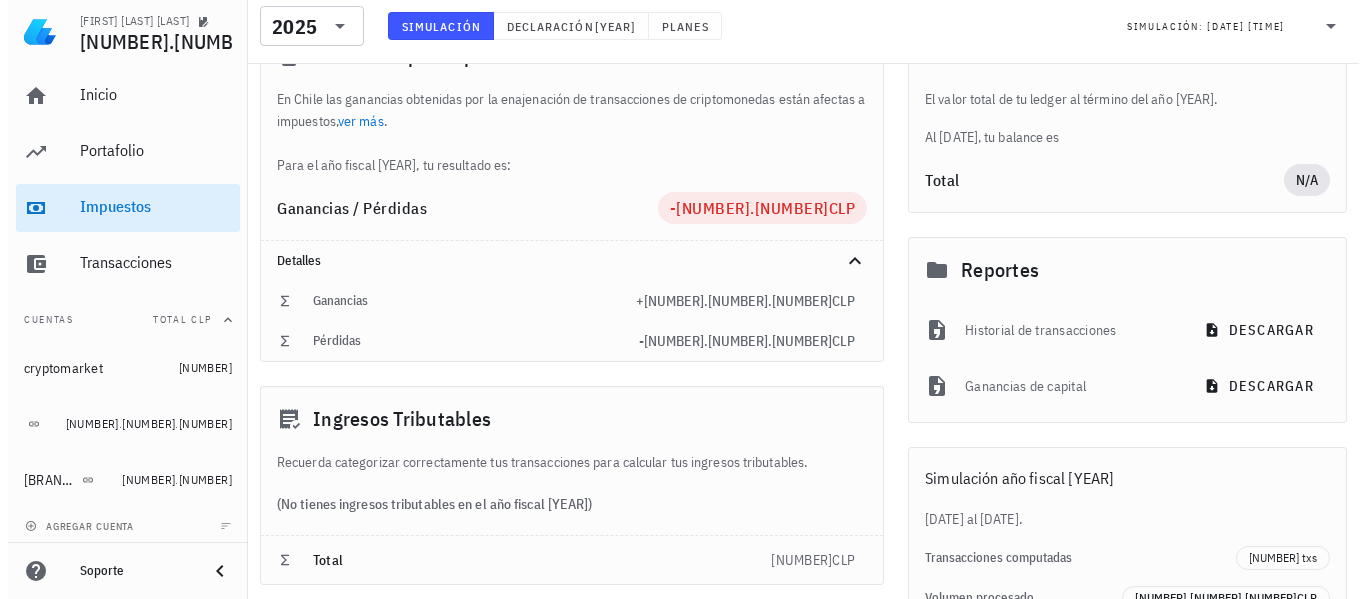 scroll, scrollTop: 0, scrollLeft: 0, axis: both 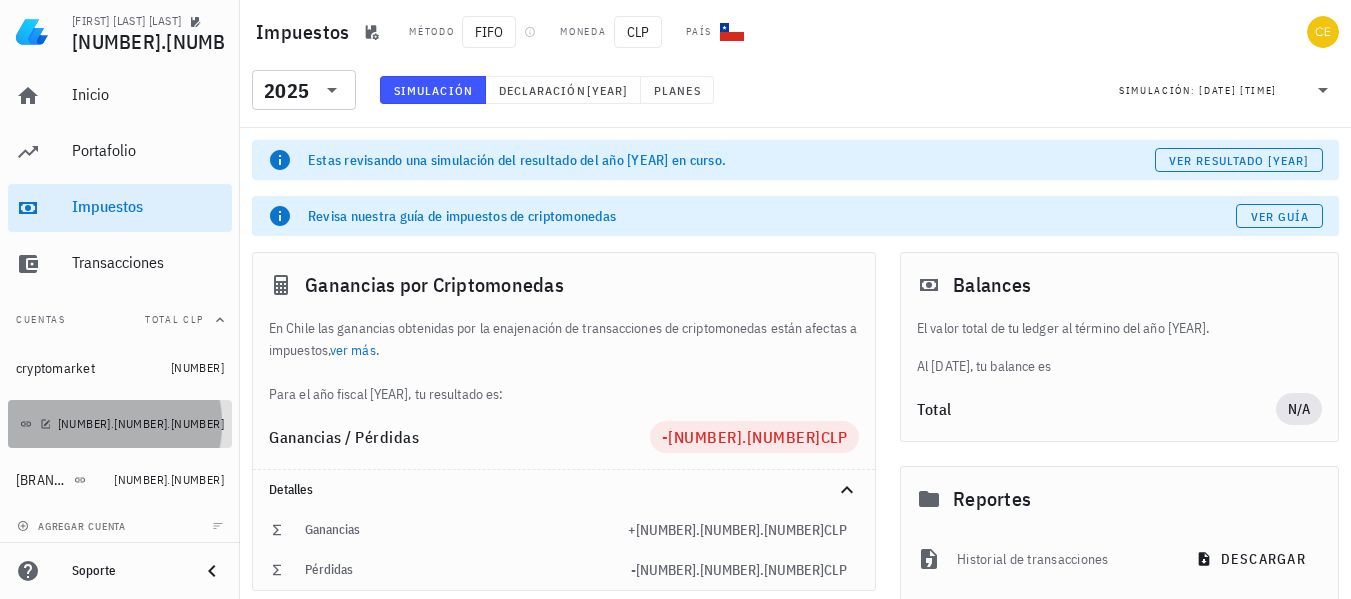 click on "cryptomarket NUEVA" at bounding box center (16, 424) 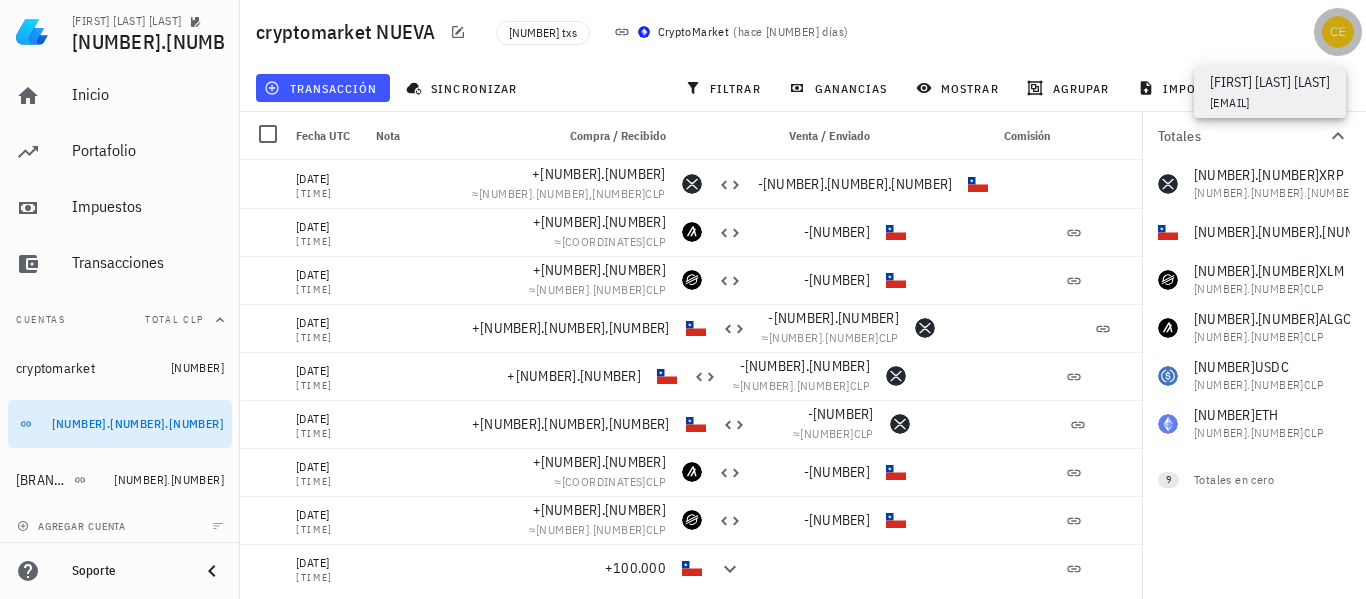 click at bounding box center (1338, 32) 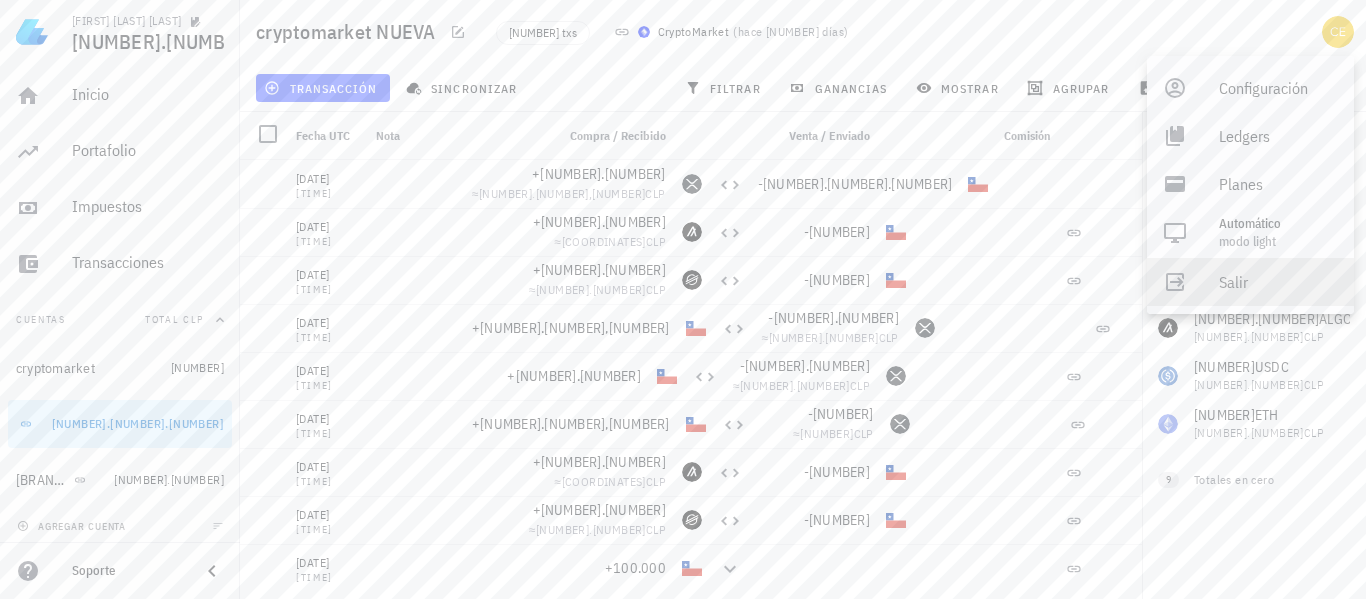 click on "Salir" at bounding box center (1278, 282) 